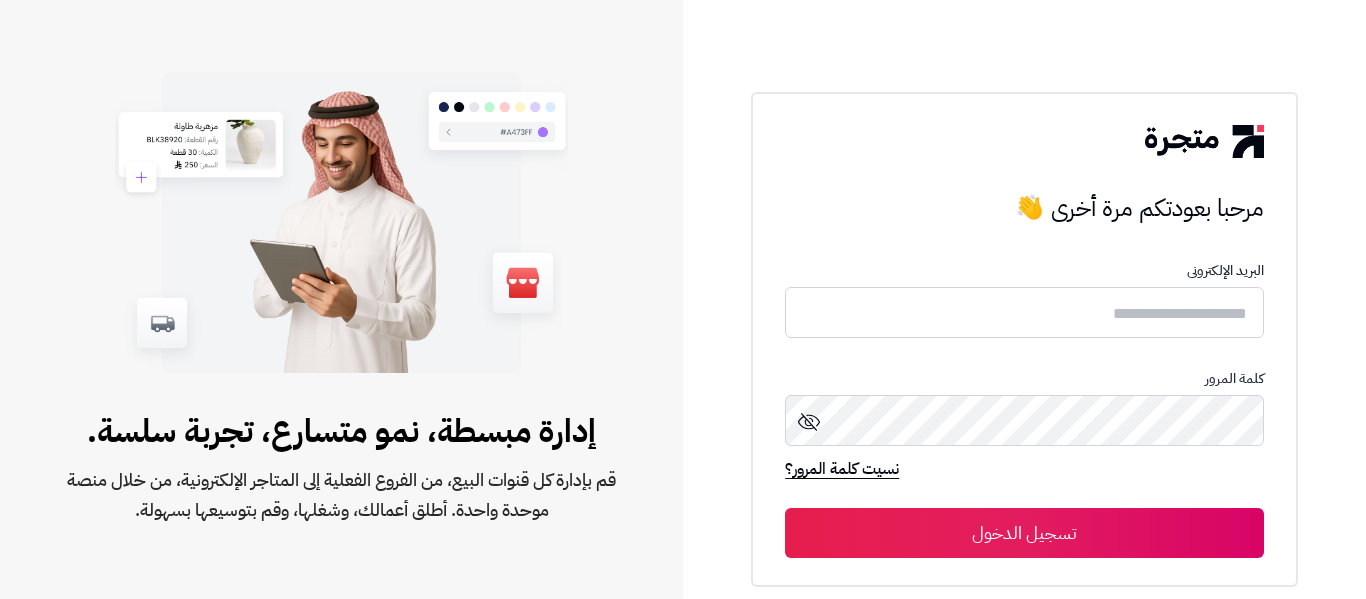 scroll, scrollTop: 0, scrollLeft: 0, axis: both 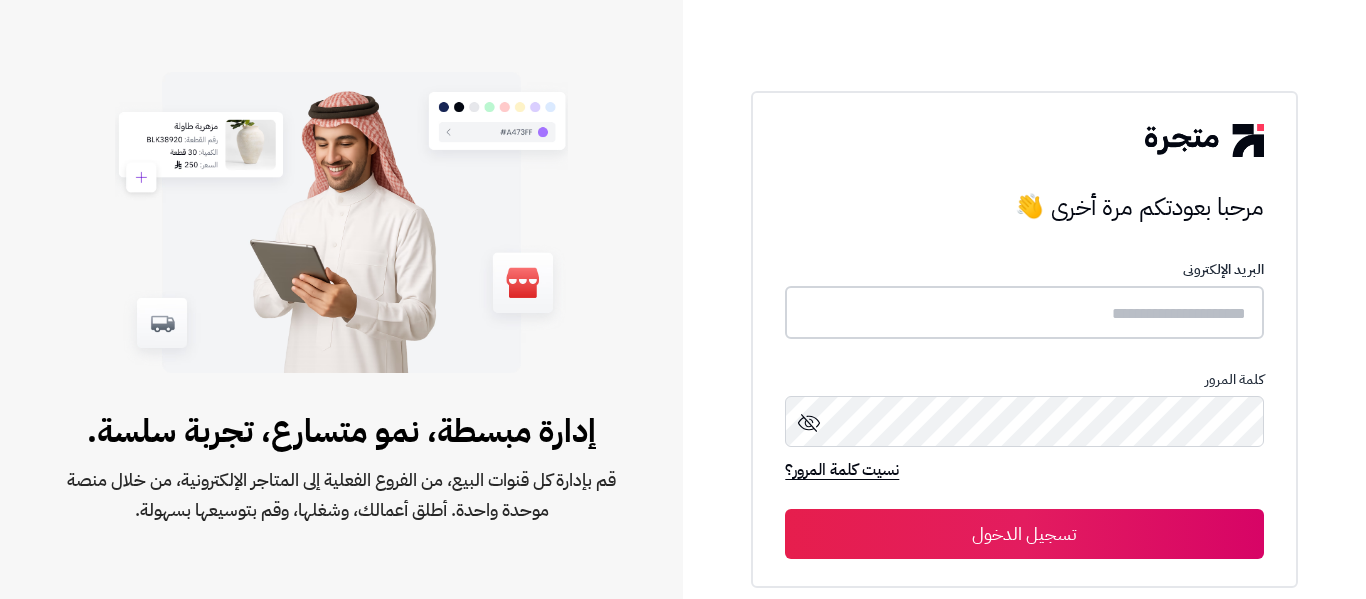 type on "**********" 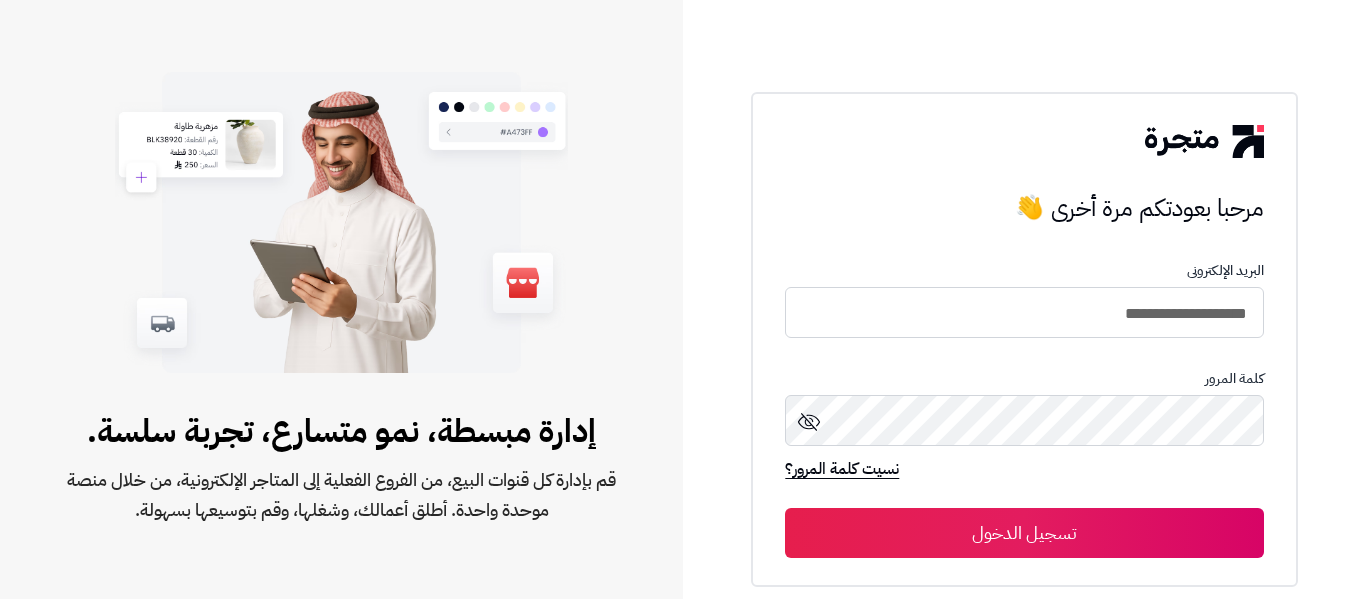 click on "تسجيل الدخول" at bounding box center [1024, 533] 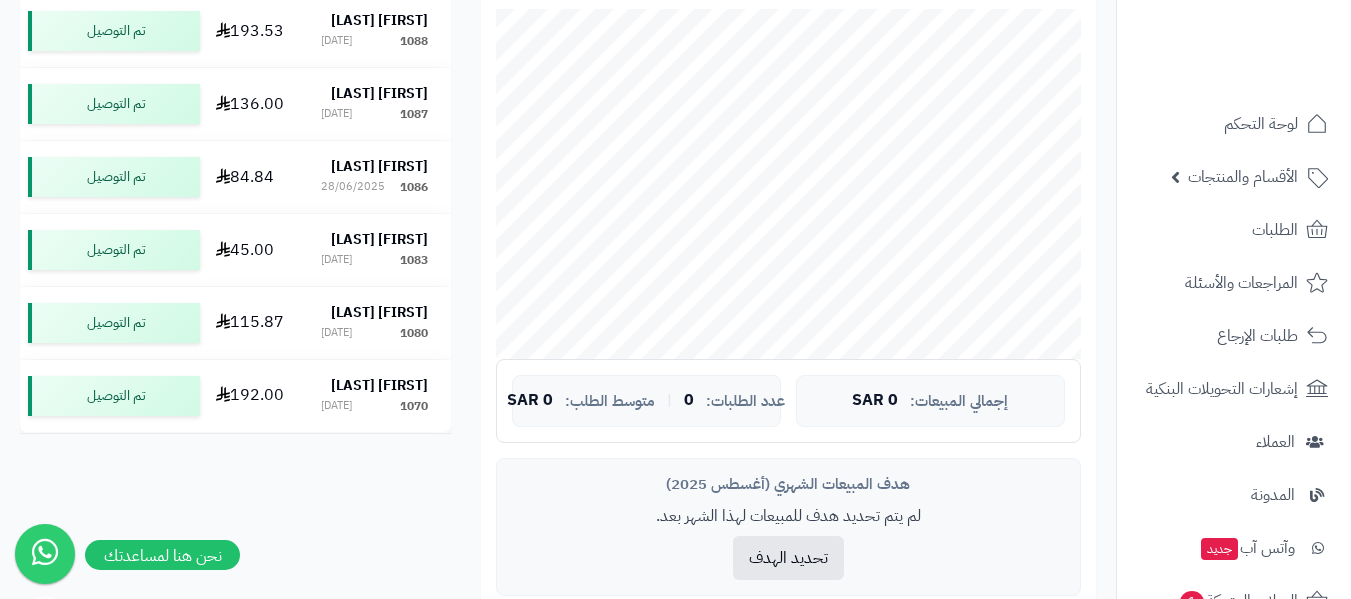 scroll, scrollTop: 433, scrollLeft: 0, axis: vertical 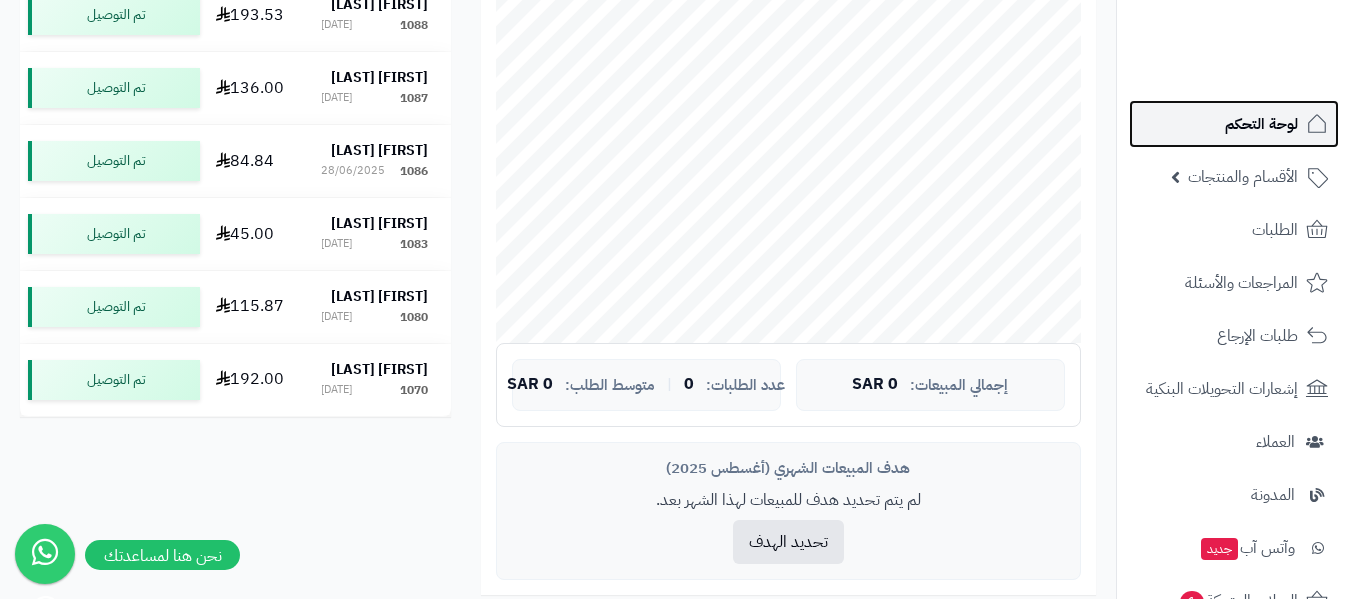 click on "لوحة التحكم" at bounding box center [1261, 124] 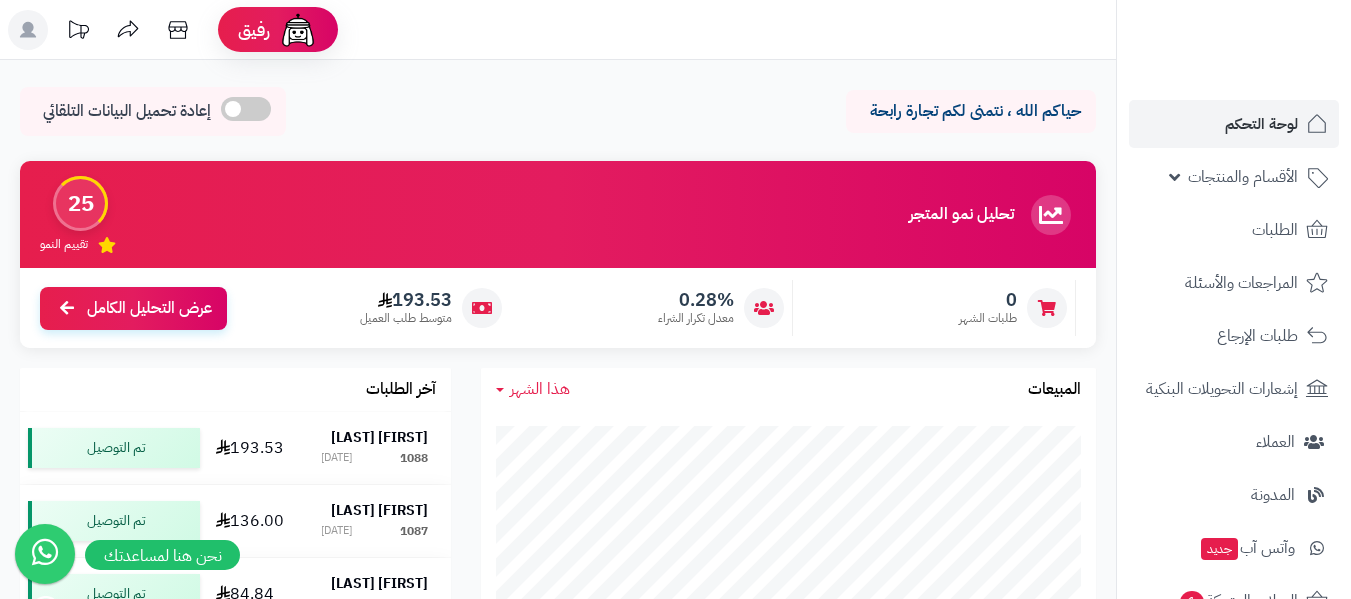 scroll, scrollTop: 0, scrollLeft: 0, axis: both 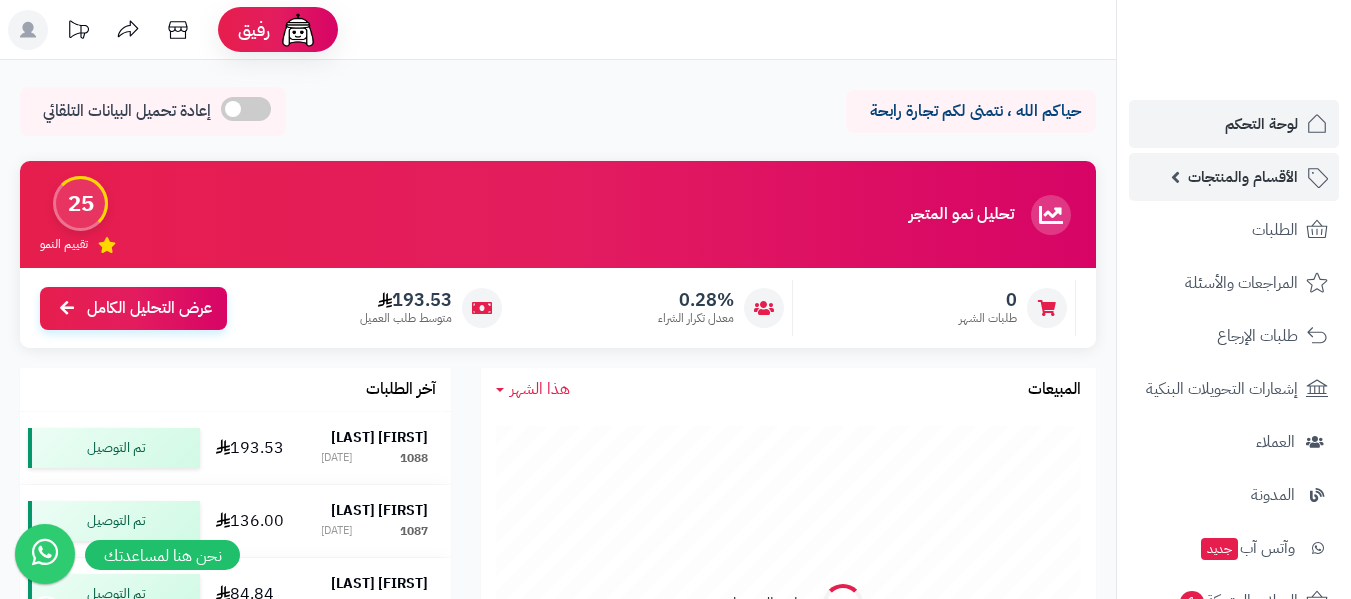 click on "الأقسام والمنتجات" at bounding box center (1243, 177) 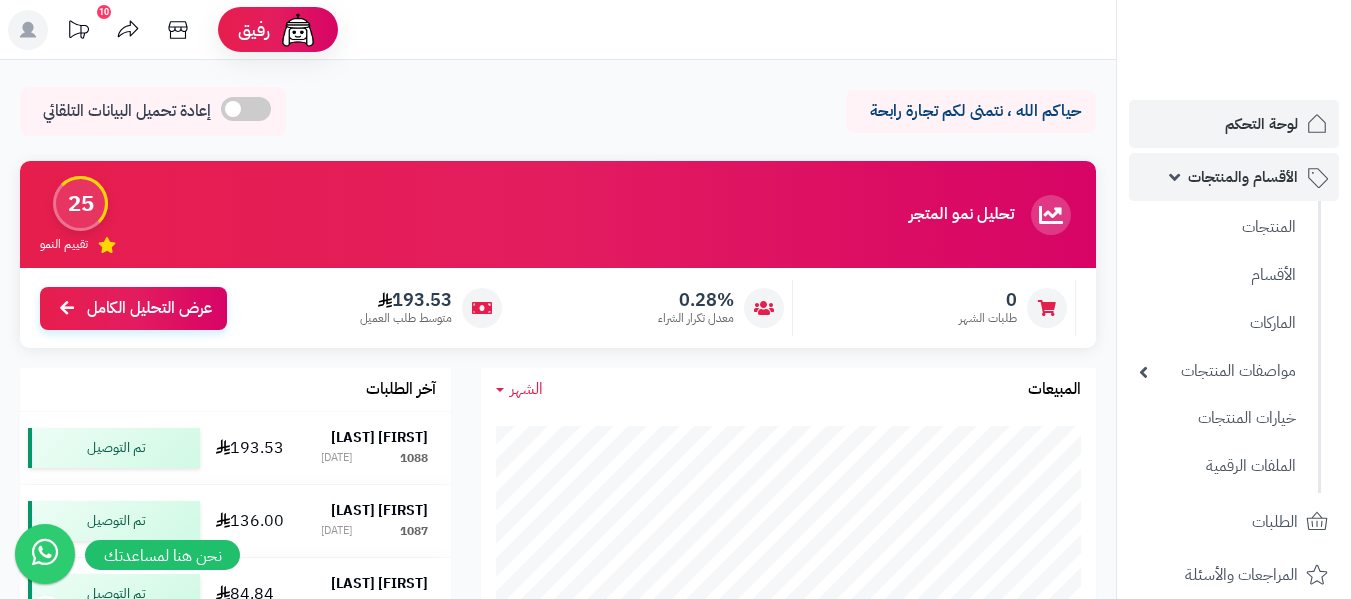 click on "الأقسام والمنتجات" at bounding box center (1243, 177) 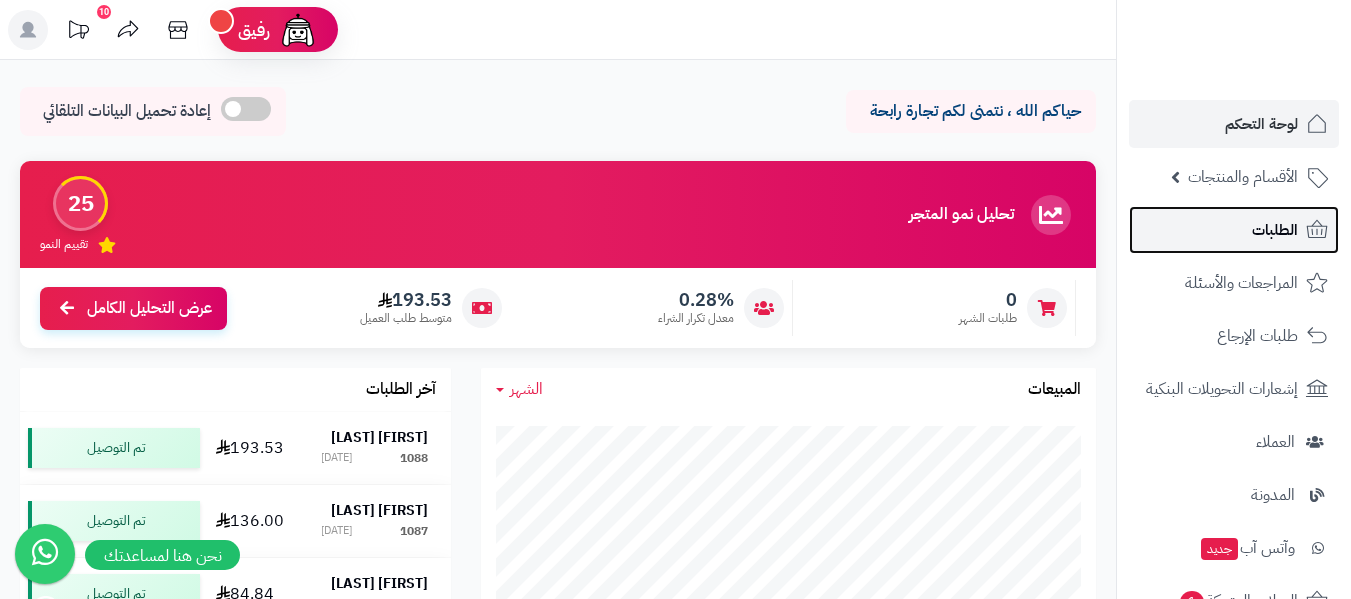 click on "الطلبات" at bounding box center [1275, 230] 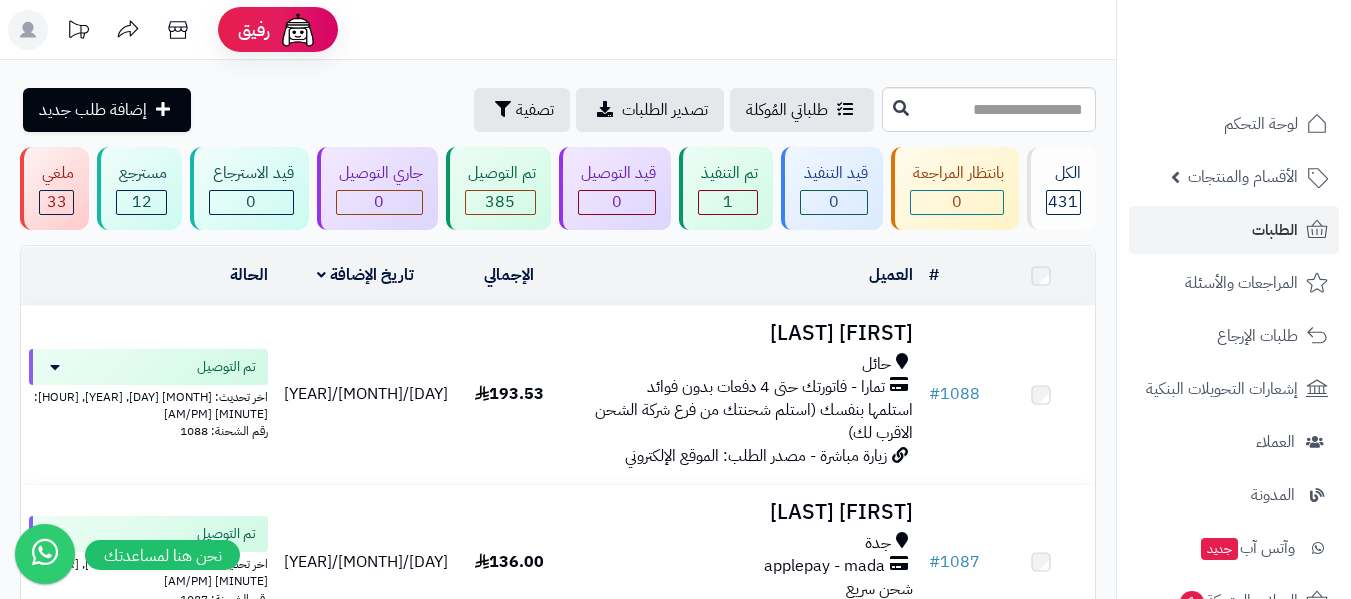 scroll, scrollTop: 0, scrollLeft: 0, axis: both 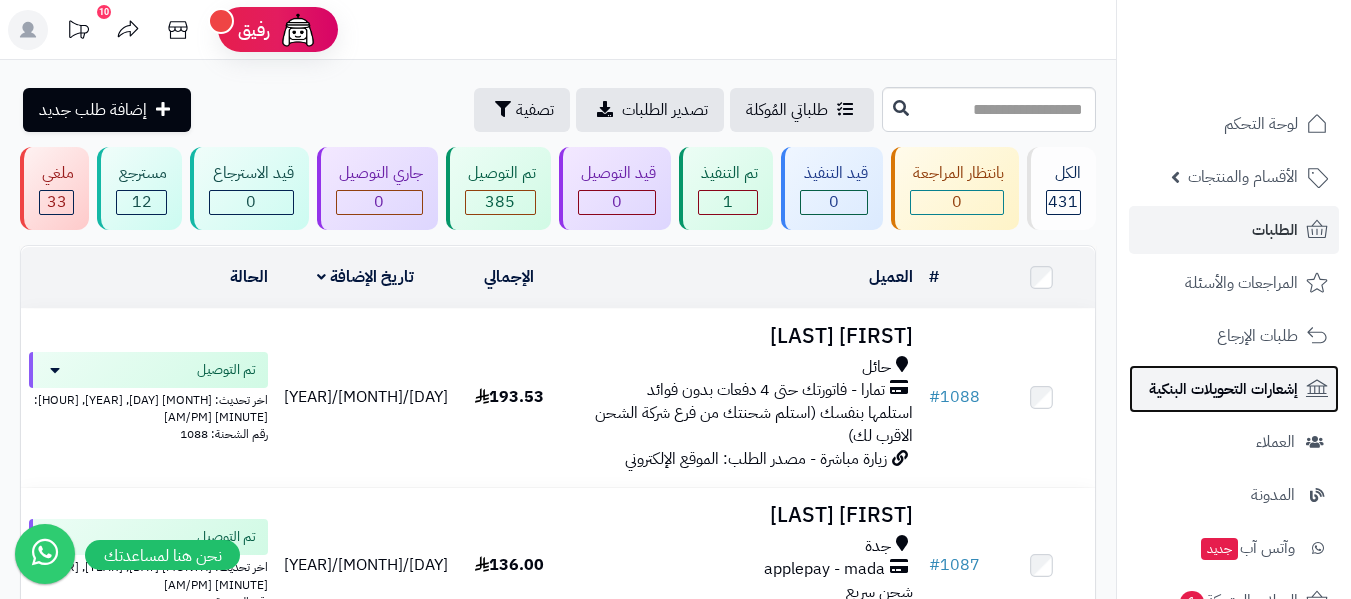 click on "إشعارات التحويلات البنكية" at bounding box center [1223, 389] 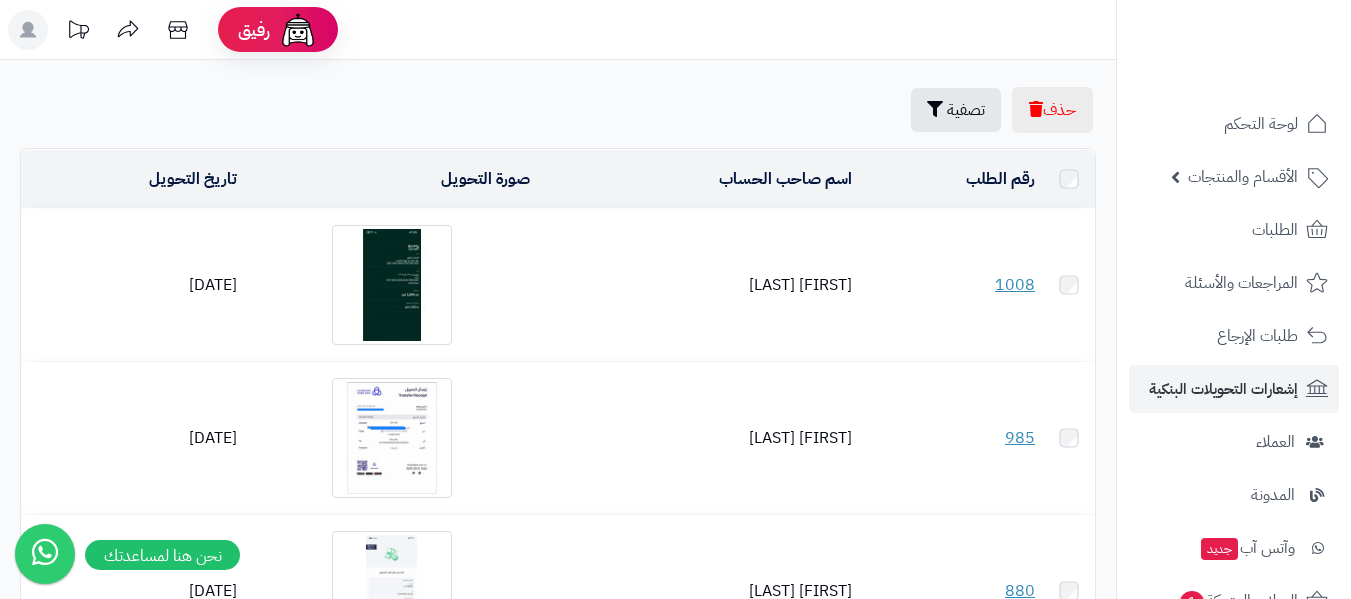 scroll, scrollTop: 0, scrollLeft: 0, axis: both 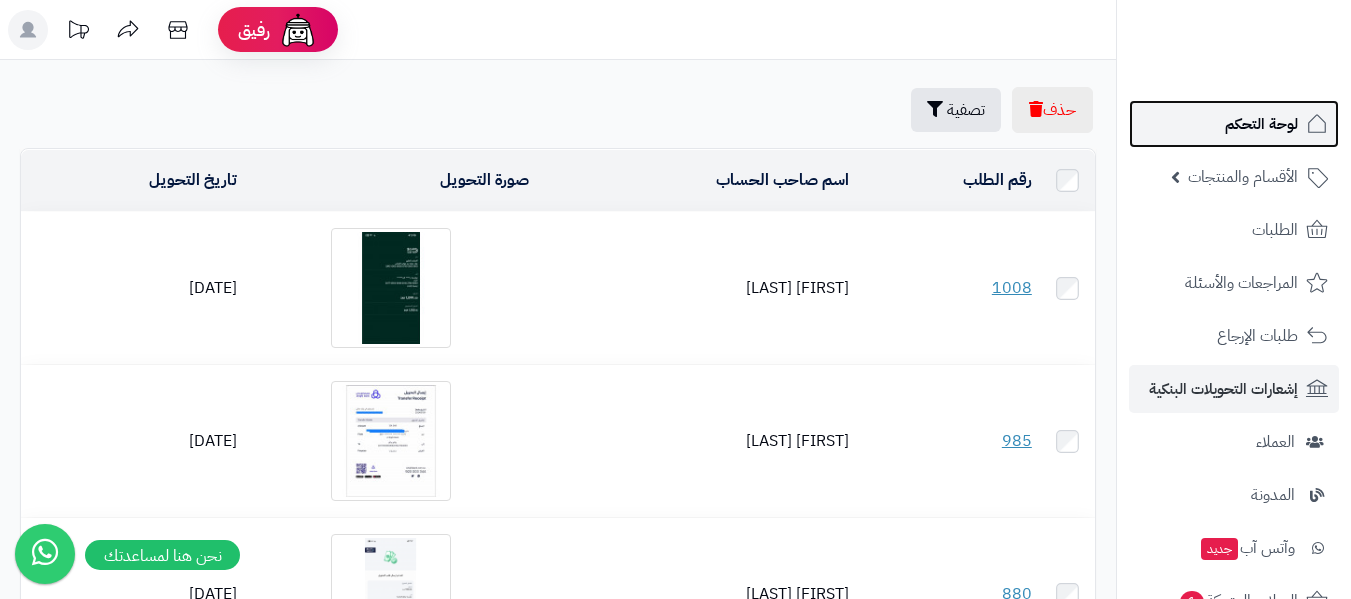 click on "لوحة التحكم" at bounding box center (1261, 124) 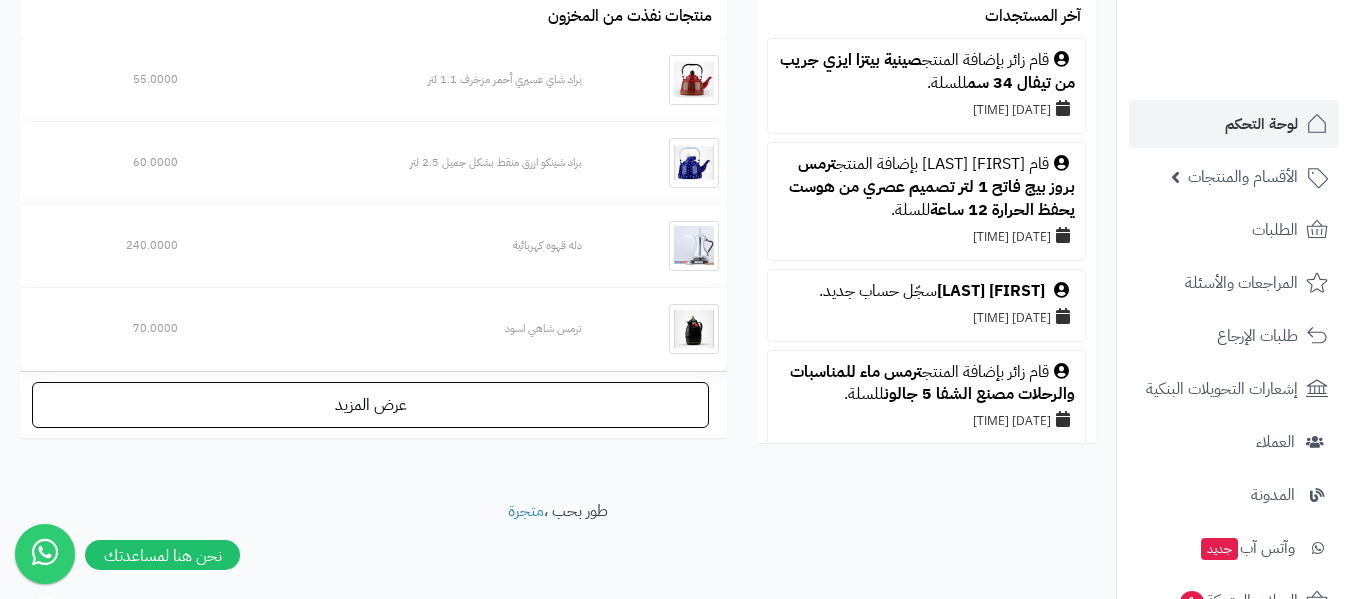 scroll, scrollTop: 1232, scrollLeft: 0, axis: vertical 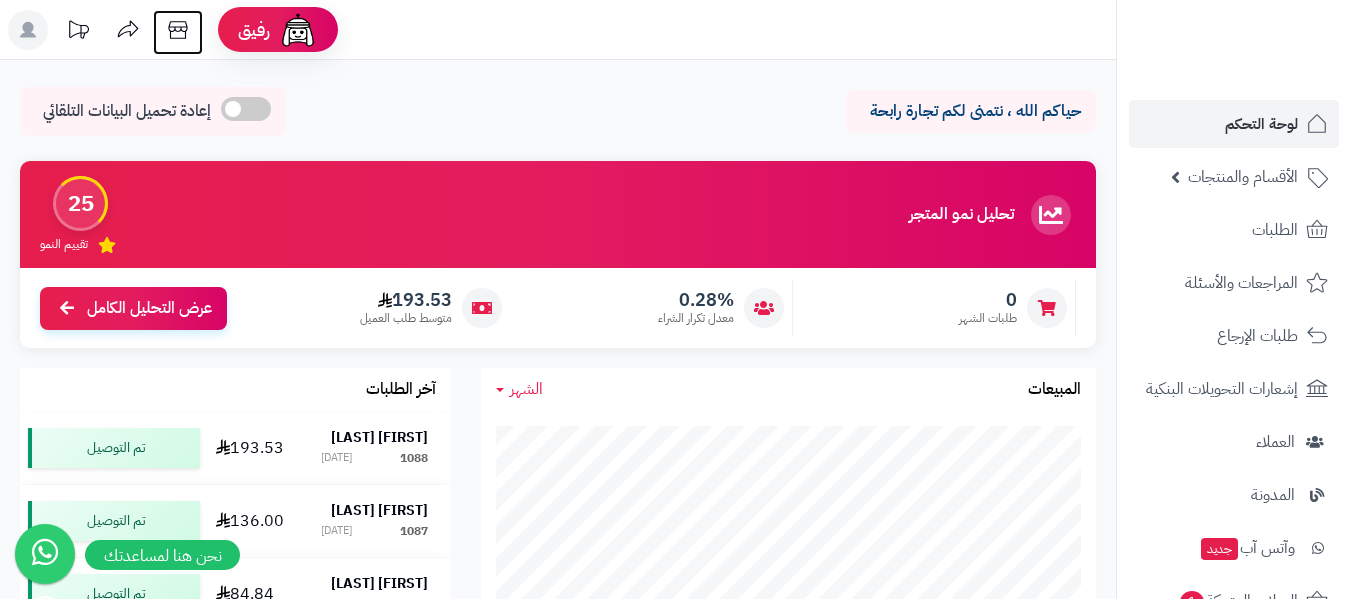 click 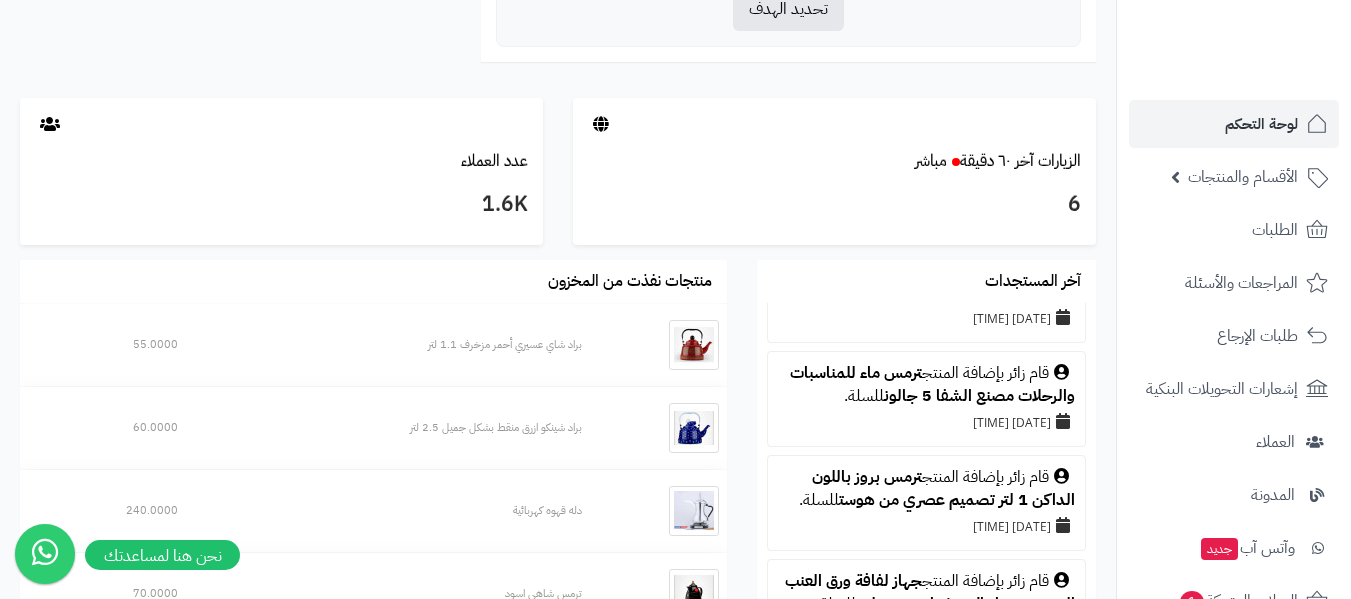 scroll, scrollTop: 967, scrollLeft: 0, axis: vertical 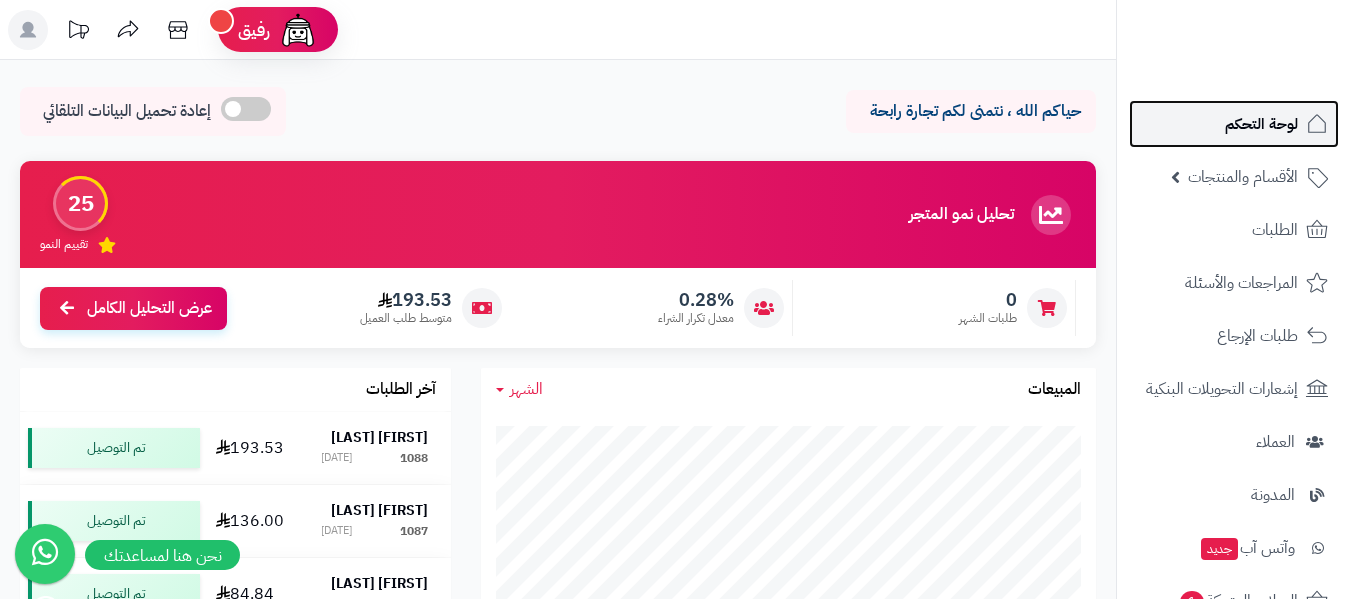 click on "لوحة التحكم" at bounding box center [1261, 124] 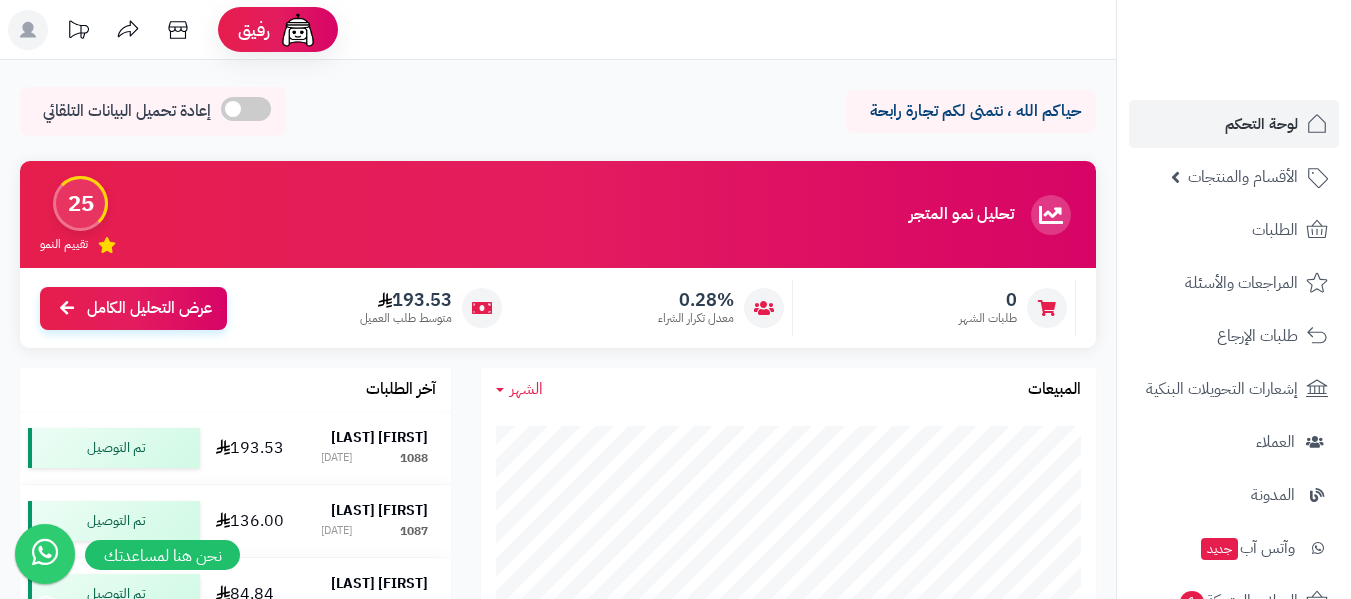 scroll, scrollTop: 0, scrollLeft: 0, axis: both 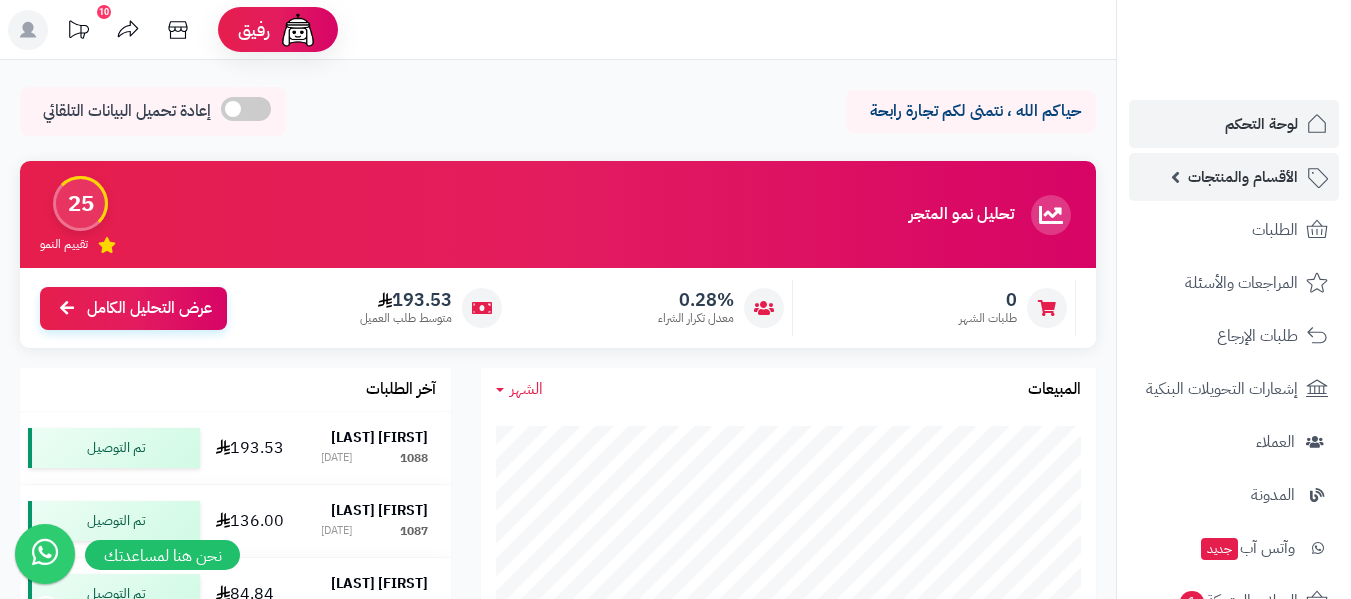 click on "الأقسام والمنتجات" at bounding box center [1243, 177] 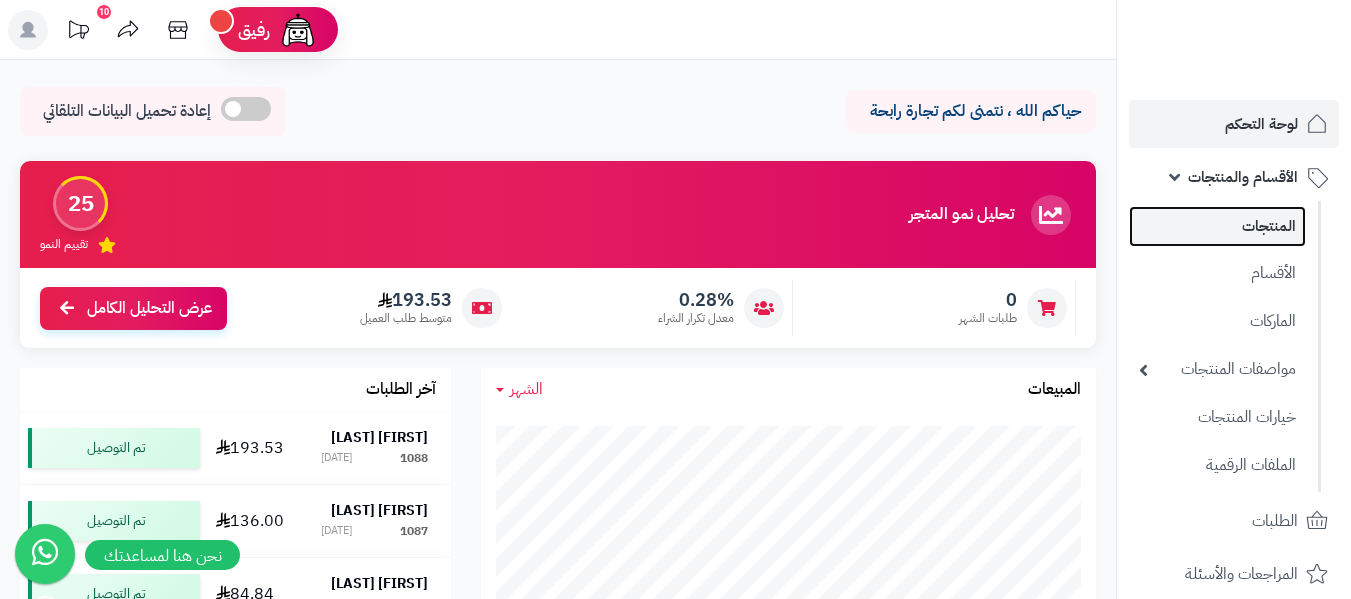 click on "المنتجات" at bounding box center [1217, 226] 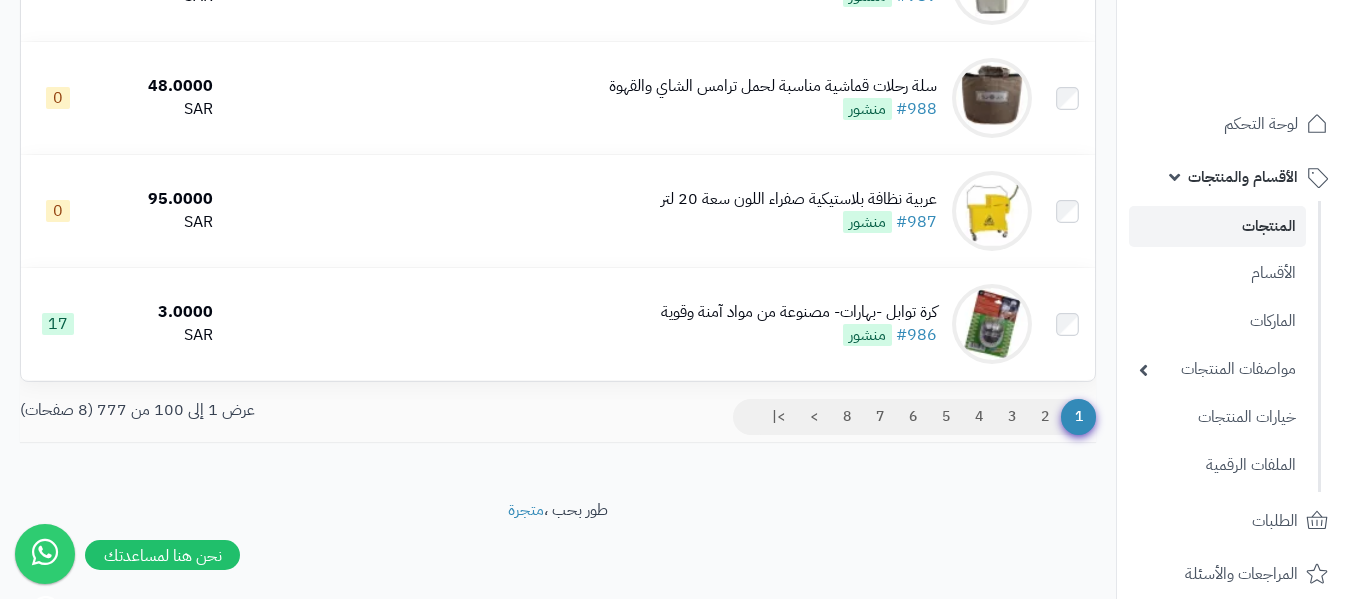 scroll, scrollTop: 11194, scrollLeft: 0, axis: vertical 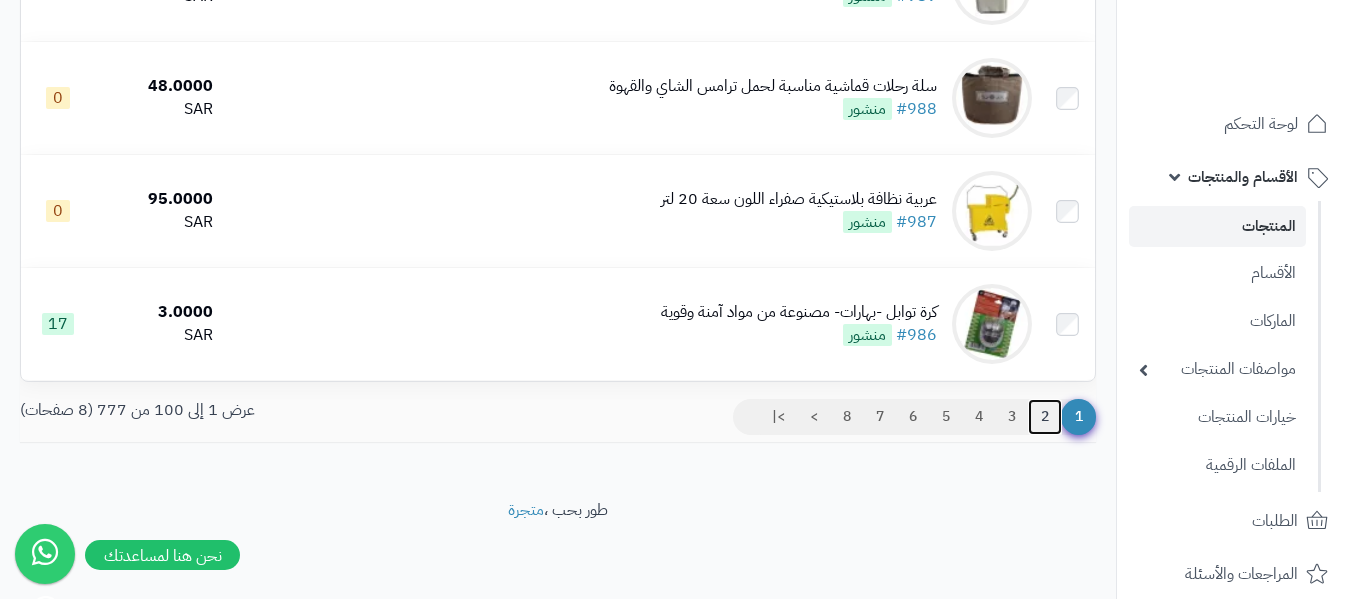 click on "2" at bounding box center (1045, 417) 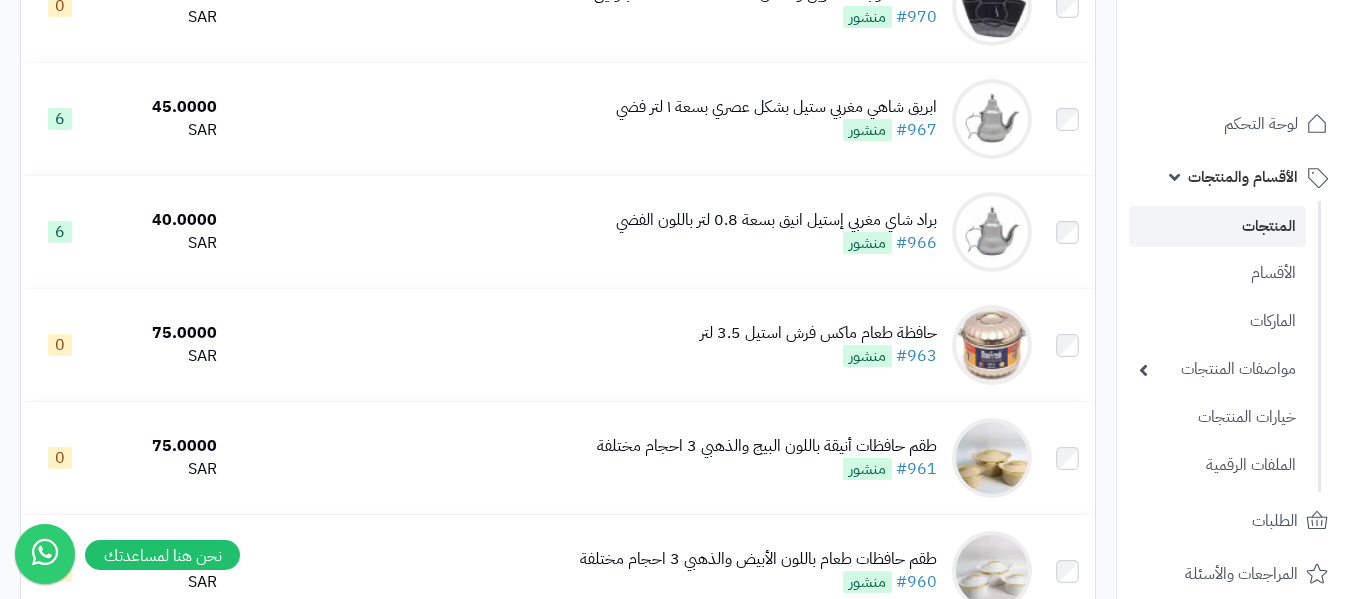 scroll, scrollTop: 1233, scrollLeft: 0, axis: vertical 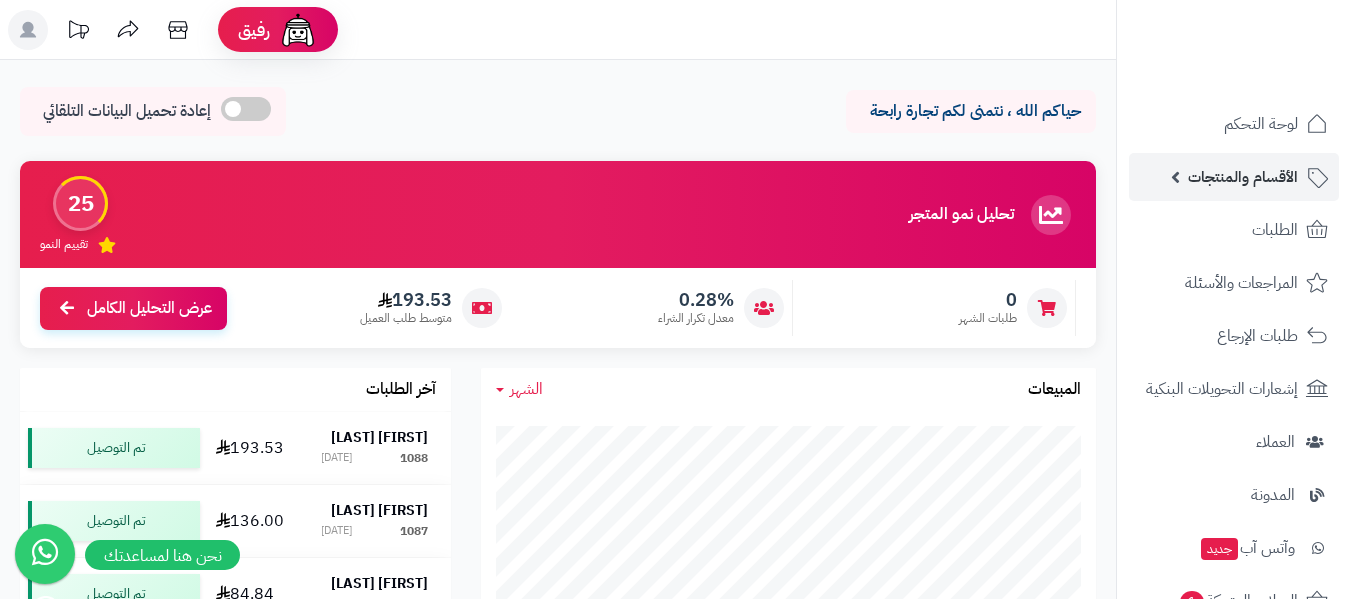 click on "الأقسام والمنتجات" at bounding box center (1243, 177) 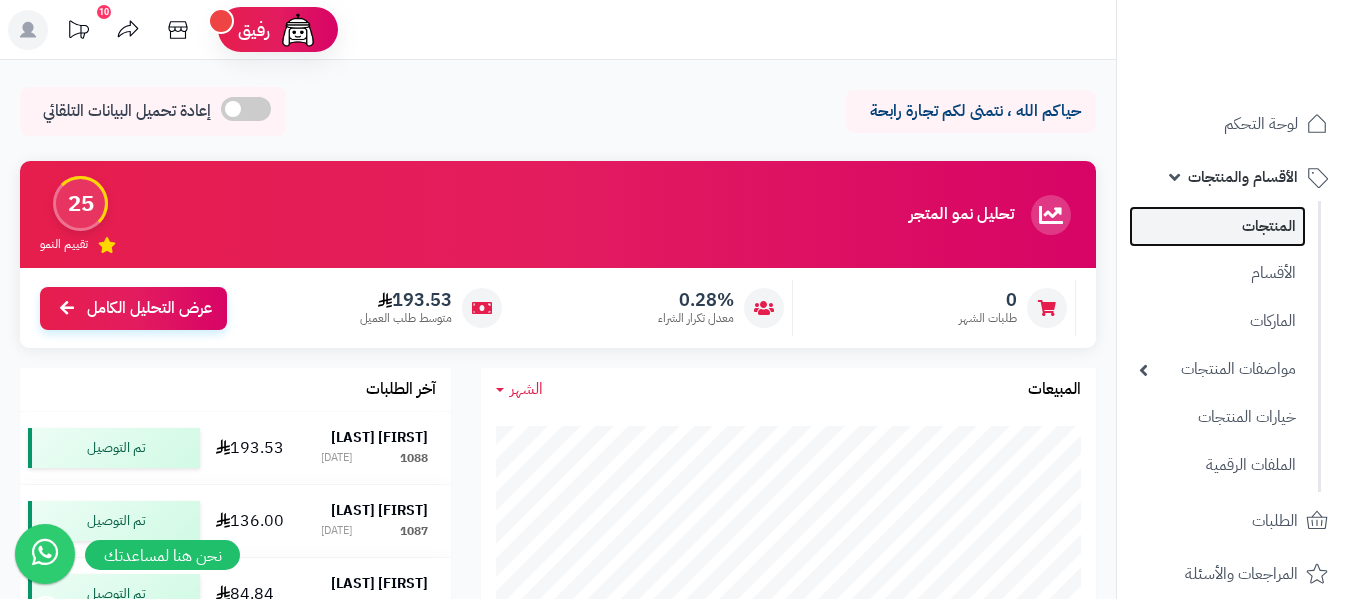 click on "المنتجات" at bounding box center (1217, 226) 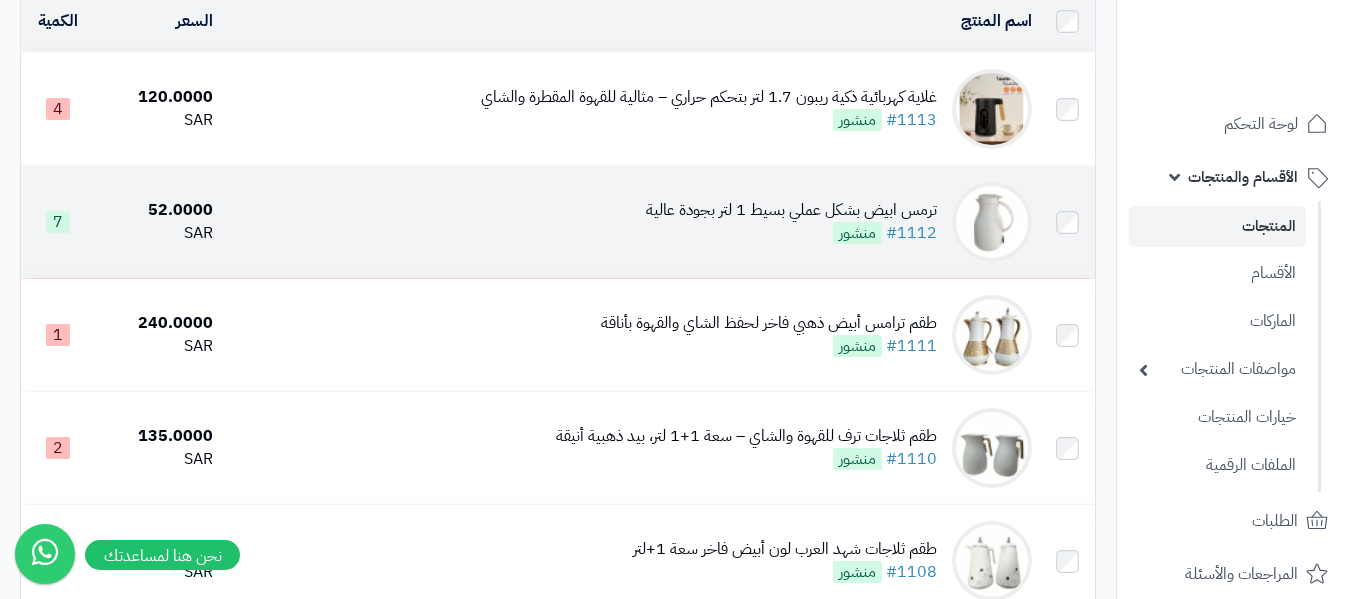 scroll, scrollTop: 233, scrollLeft: 0, axis: vertical 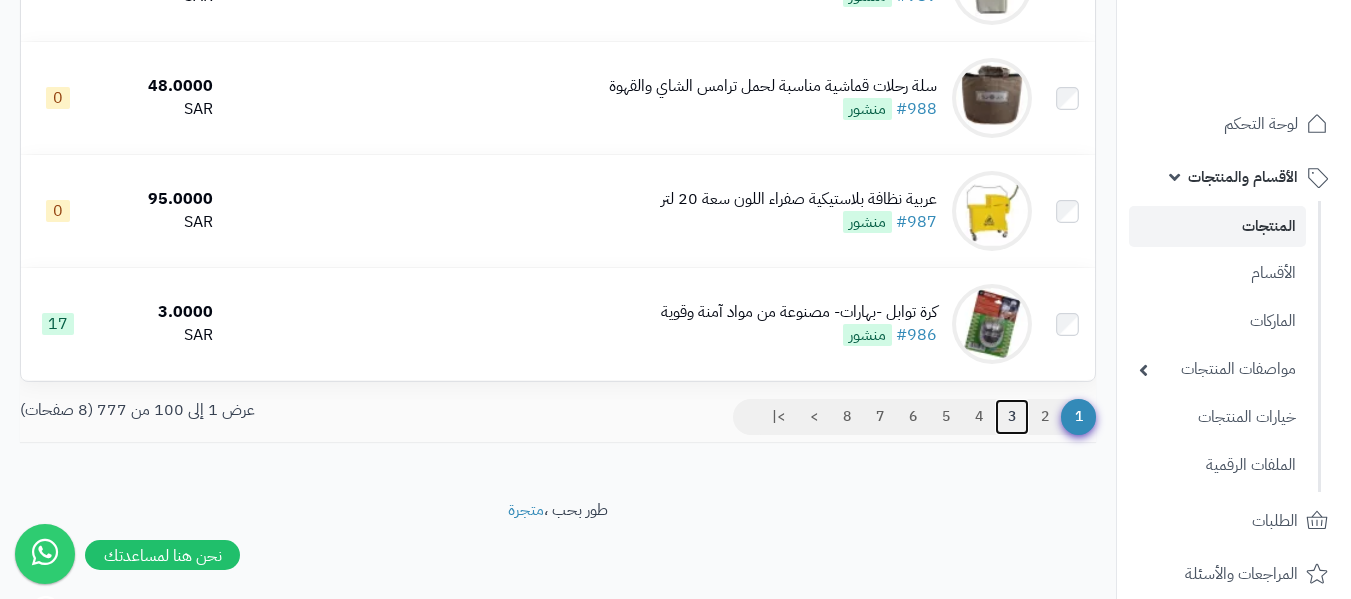 click on "3" at bounding box center [1012, 417] 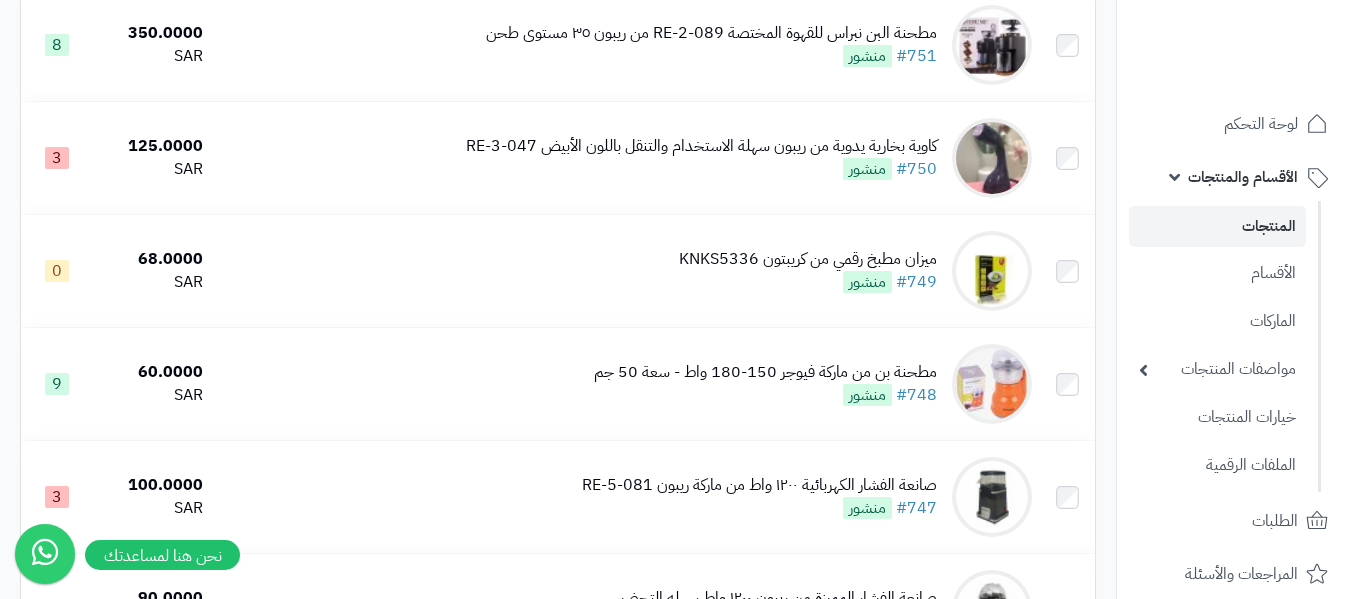 scroll, scrollTop: 733, scrollLeft: 0, axis: vertical 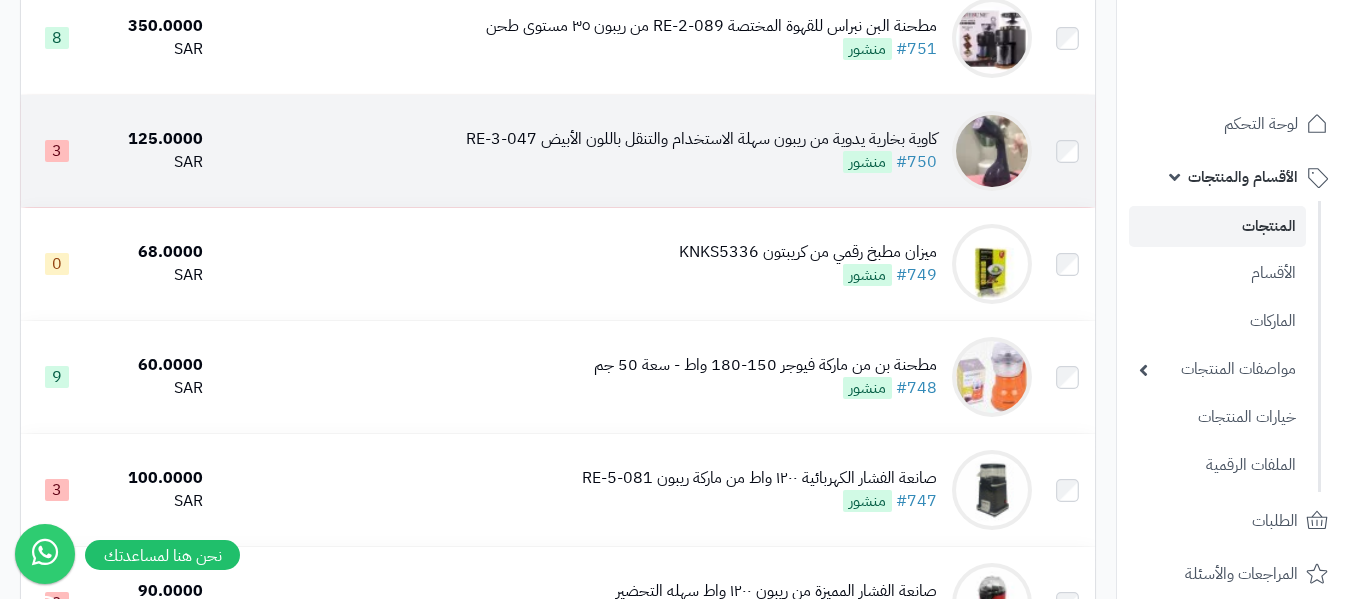 click on "كاوية بخارية يدوية من ريبون سهلة الاستخدام والتنقل باللون الأبيض RE-3-047" at bounding box center (701, 139) 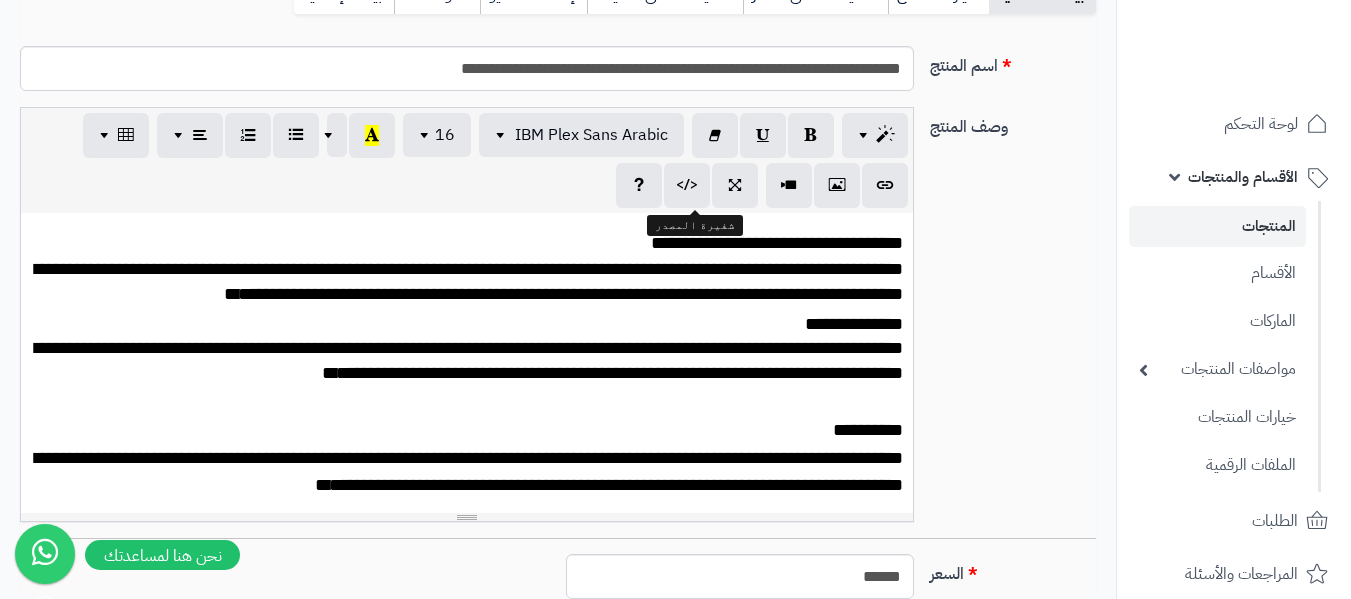 scroll, scrollTop: 367, scrollLeft: 0, axis: vertical 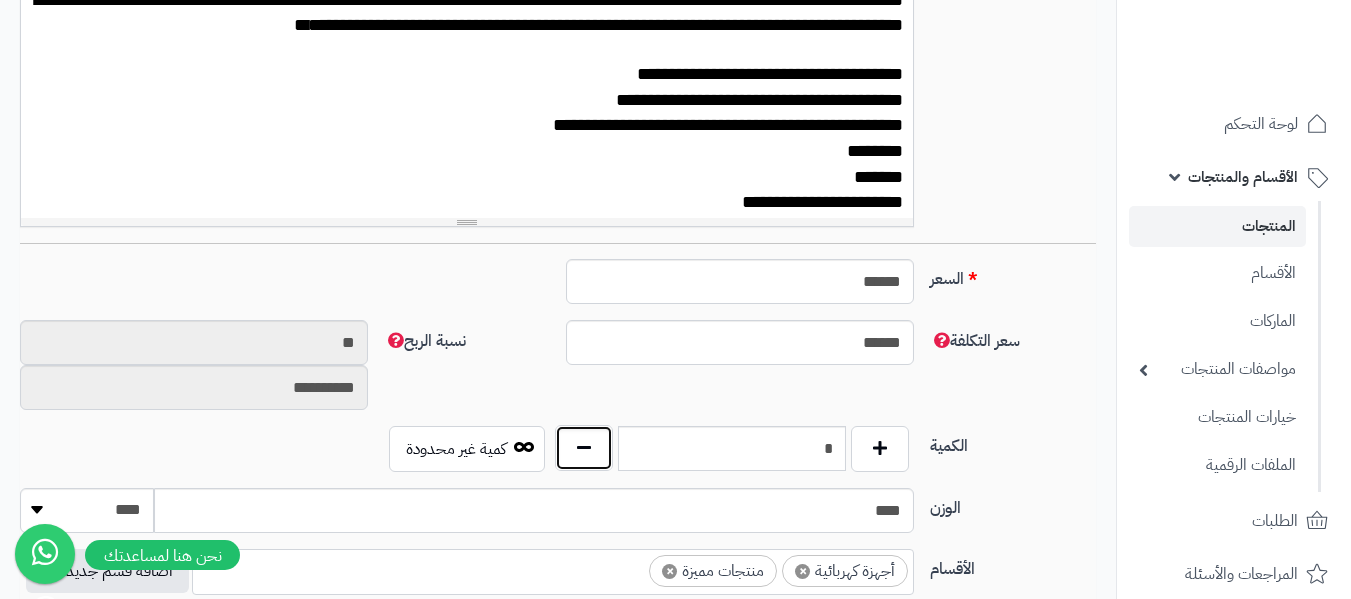 click at bounding box center (584, 448) 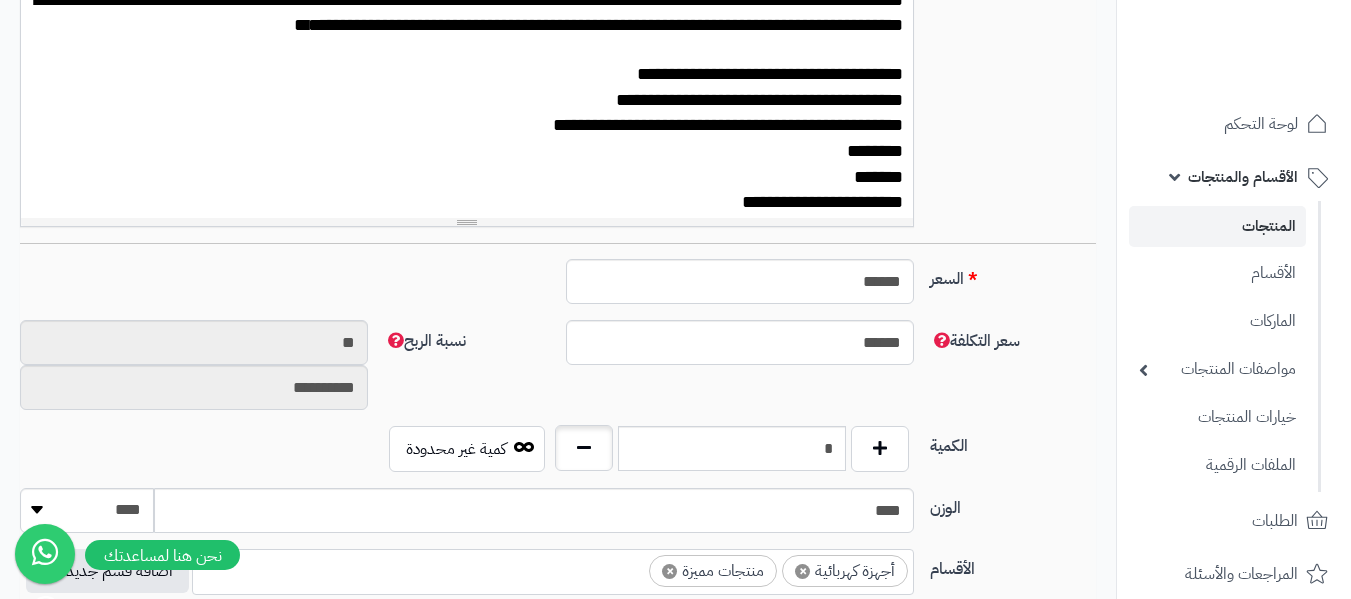 type on "*" 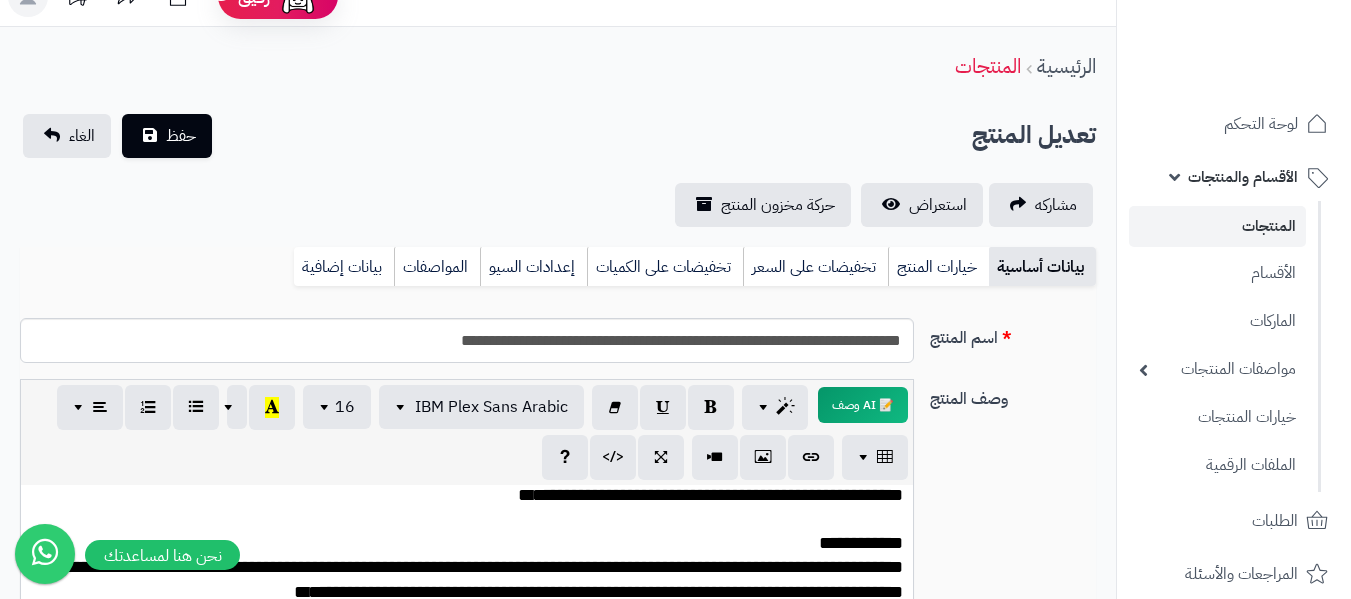 scroll, scrollTop: 0, scrollLeft: 0, axis: both 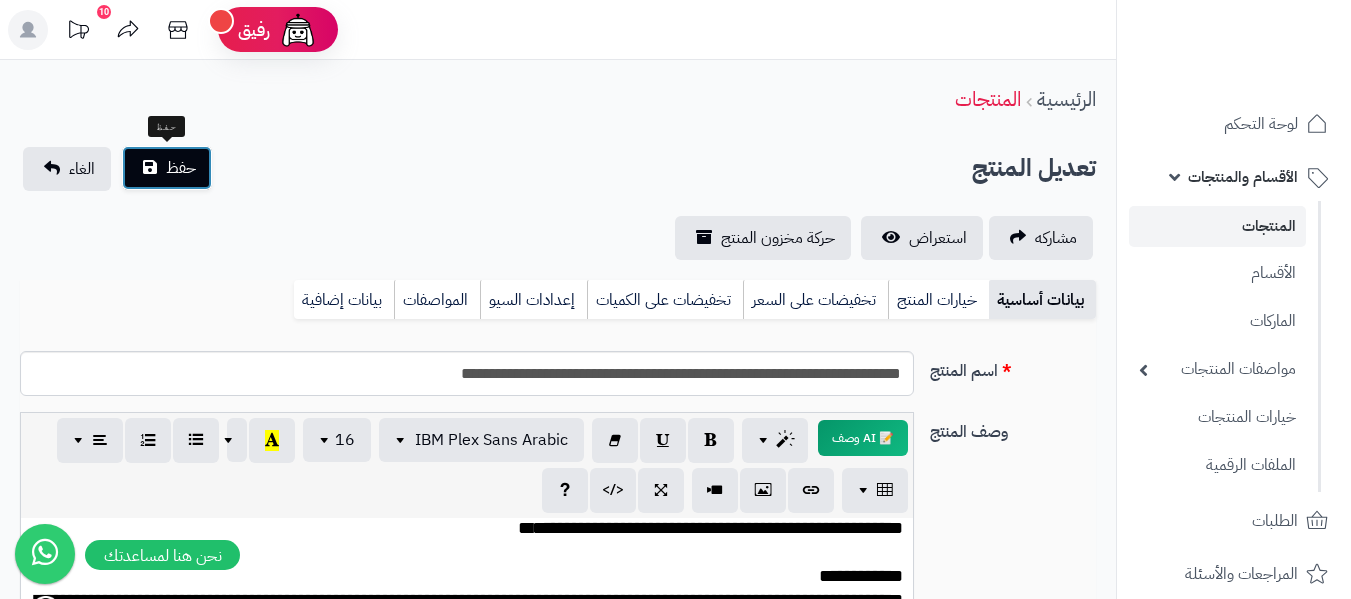 click on "حفظ" at bounding box center (181, 168) 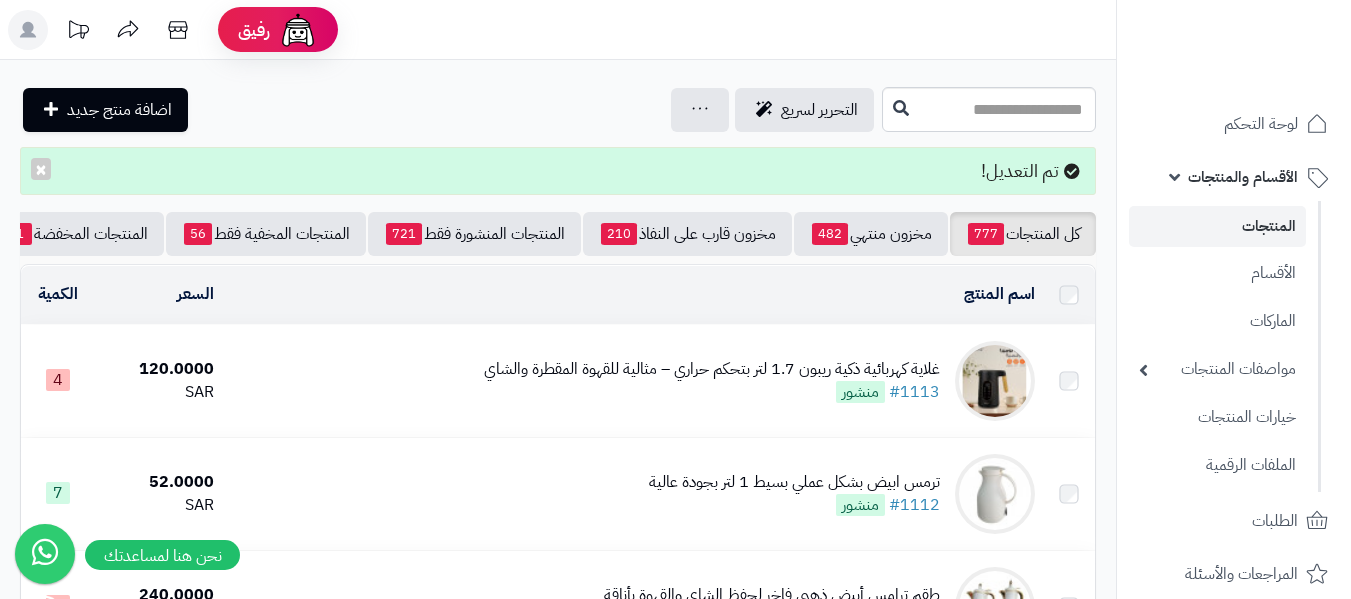 scroll, scrollTop: 0, scrollLeft: 0, axis: both 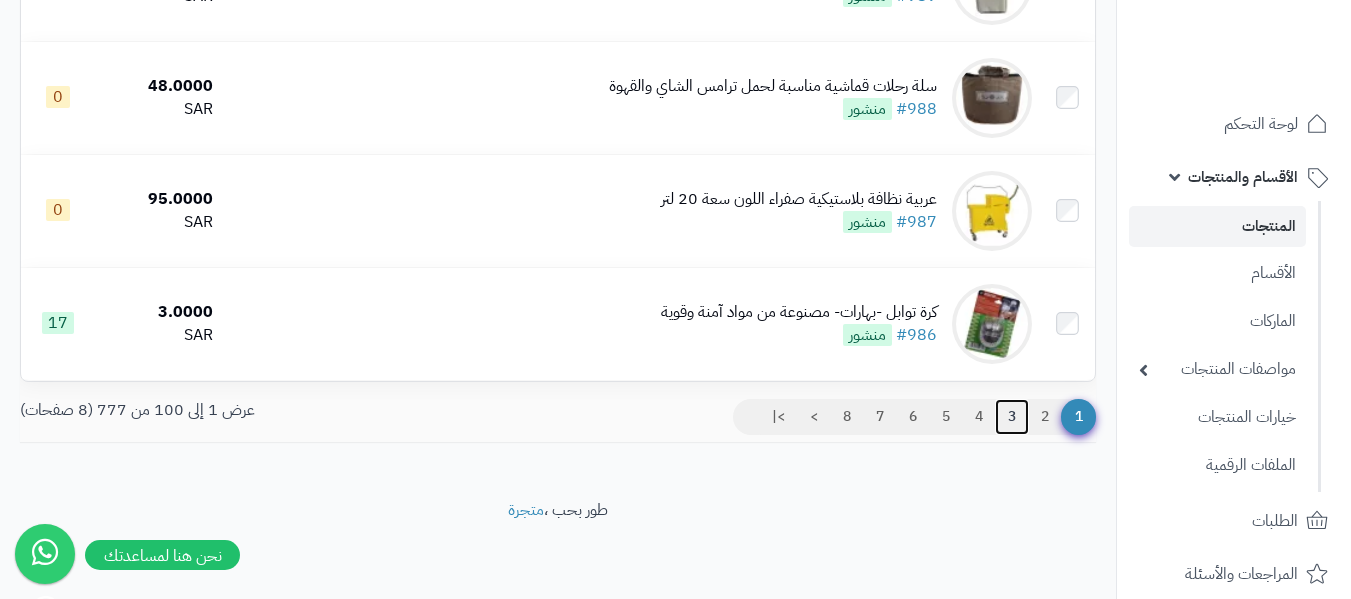 click on "3" at bounding box center [1012, 417] 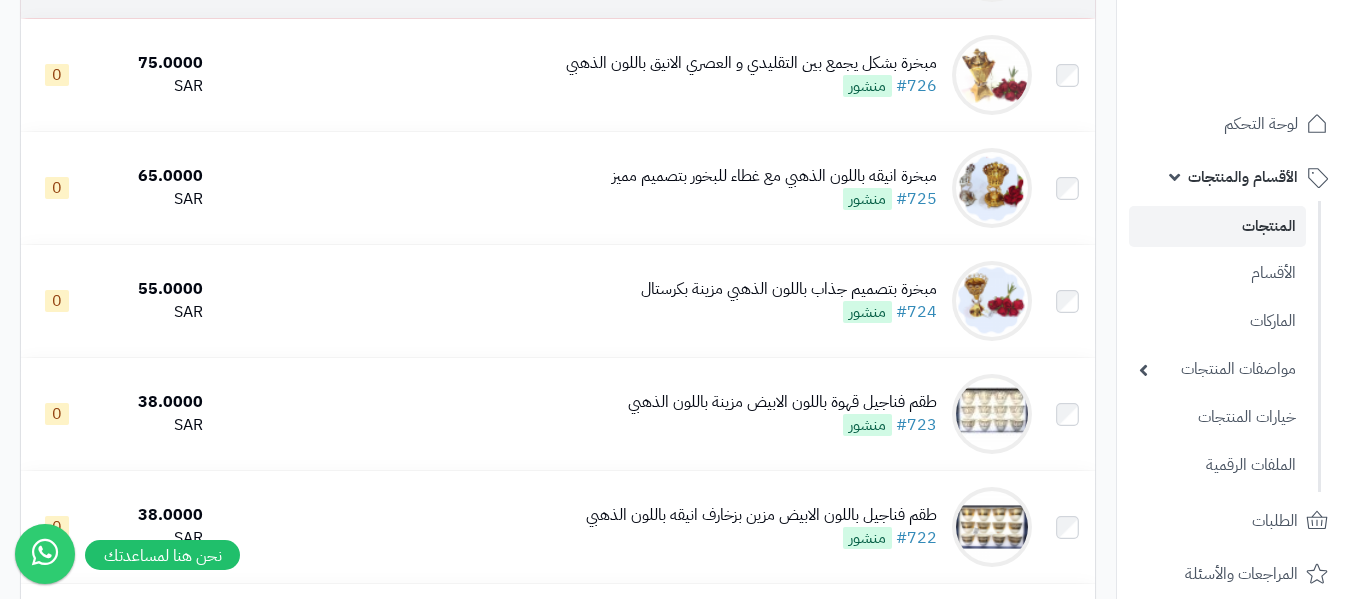 scroll, scrollTop: 3533, scrollLeft: 0, axis: vertical 